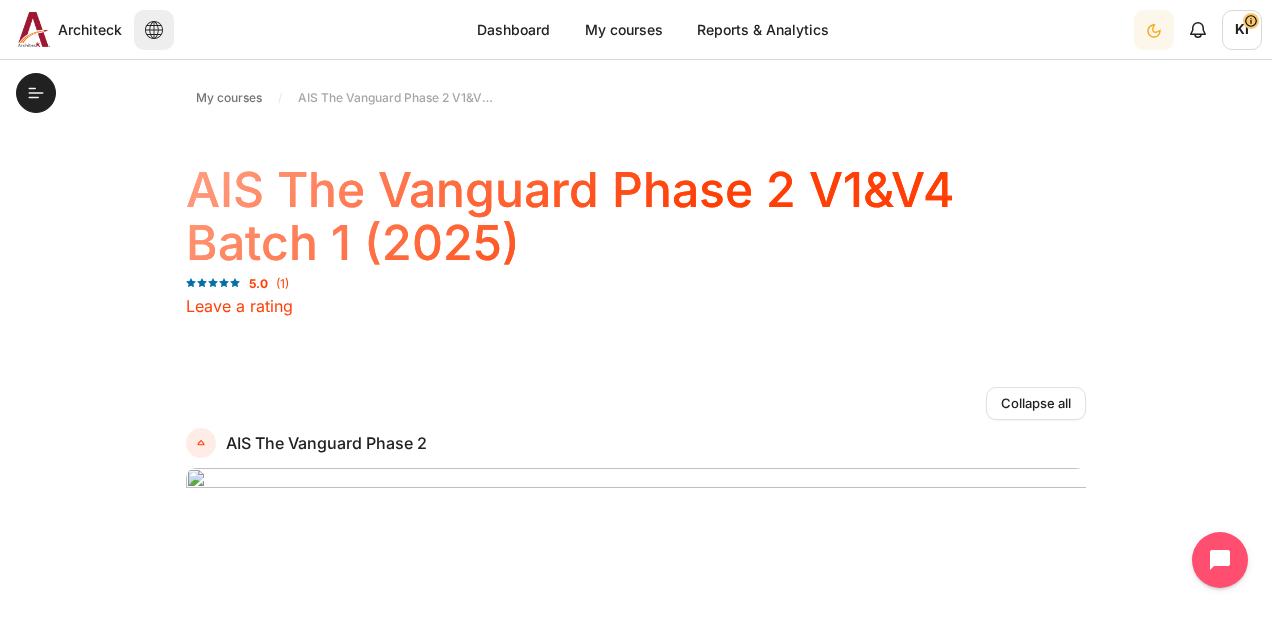 scroll, scrollTop: 0, scrollLeft: 0, axis: both 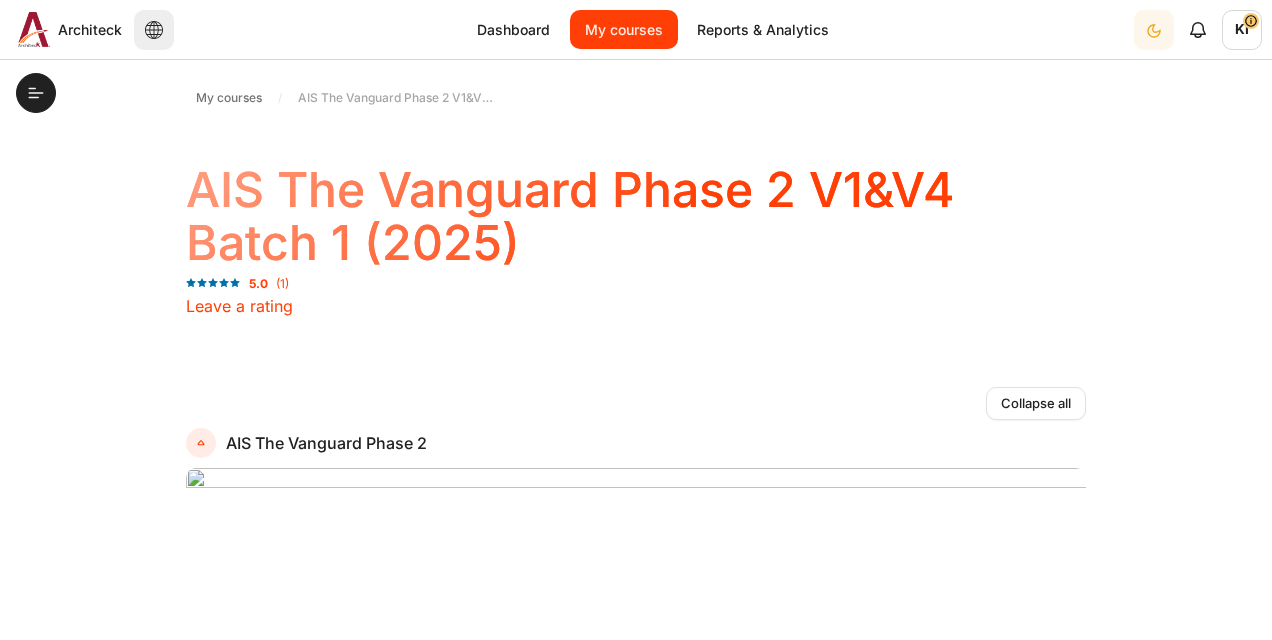click on "My courses" at bounding box center (624, 29) 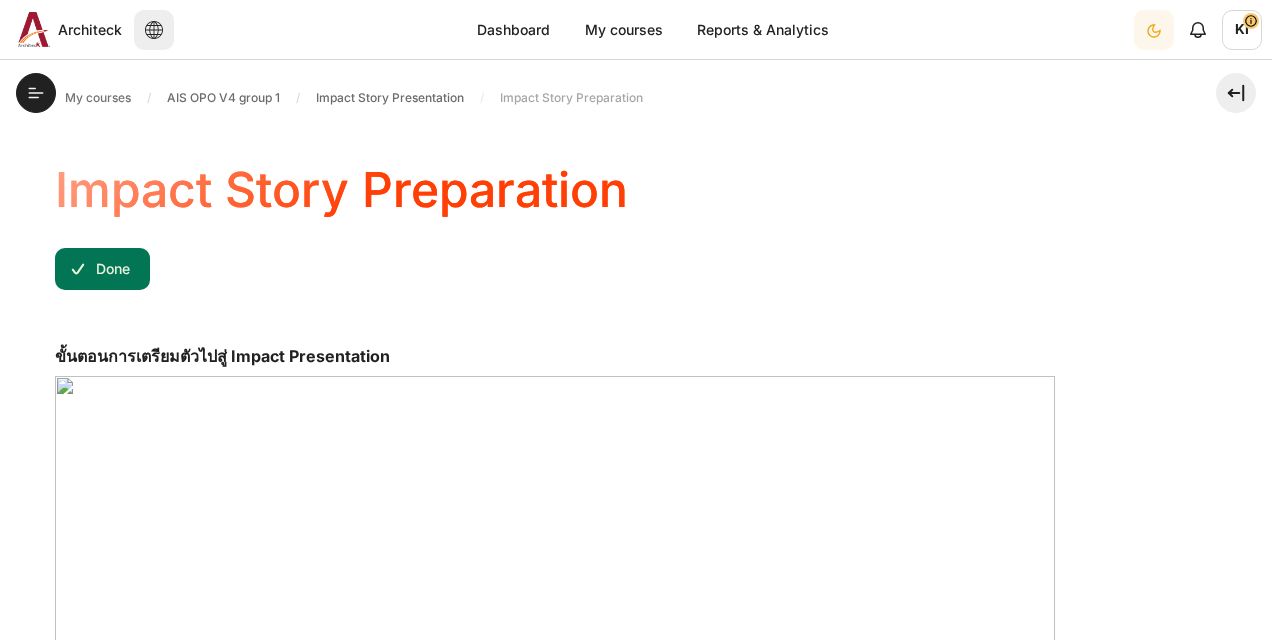 scroll, scrollTop: 0, scrollLeft: 0, axis: both 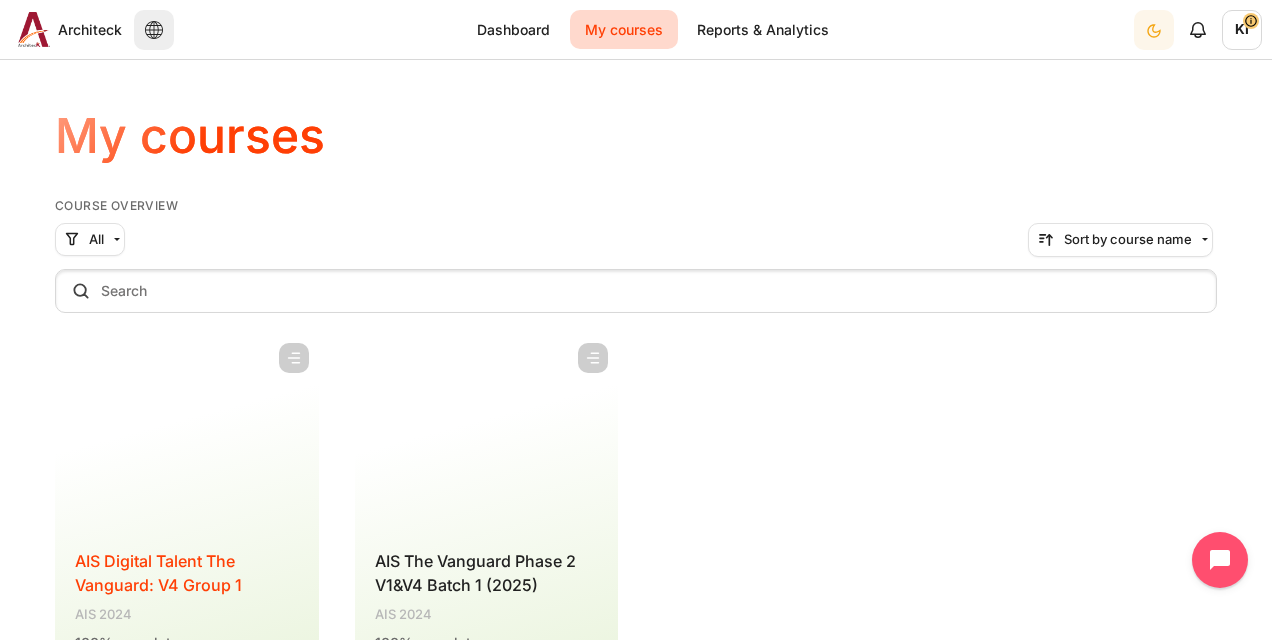 drag, startPoint x: 147, startPoint y: 553, endPoint x: 161, endPoint y: 546, distance: 15.652476 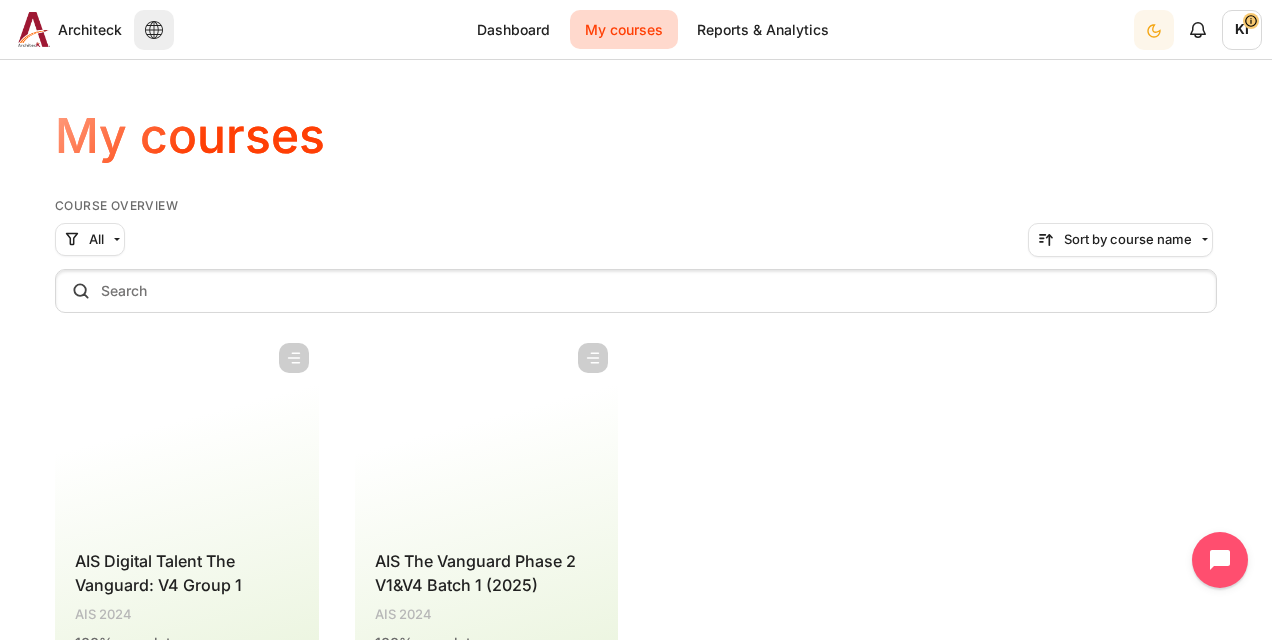 click on "AIS Digital Talent The Vanguard: V4 Group 1" at bounding box center [158, 573] 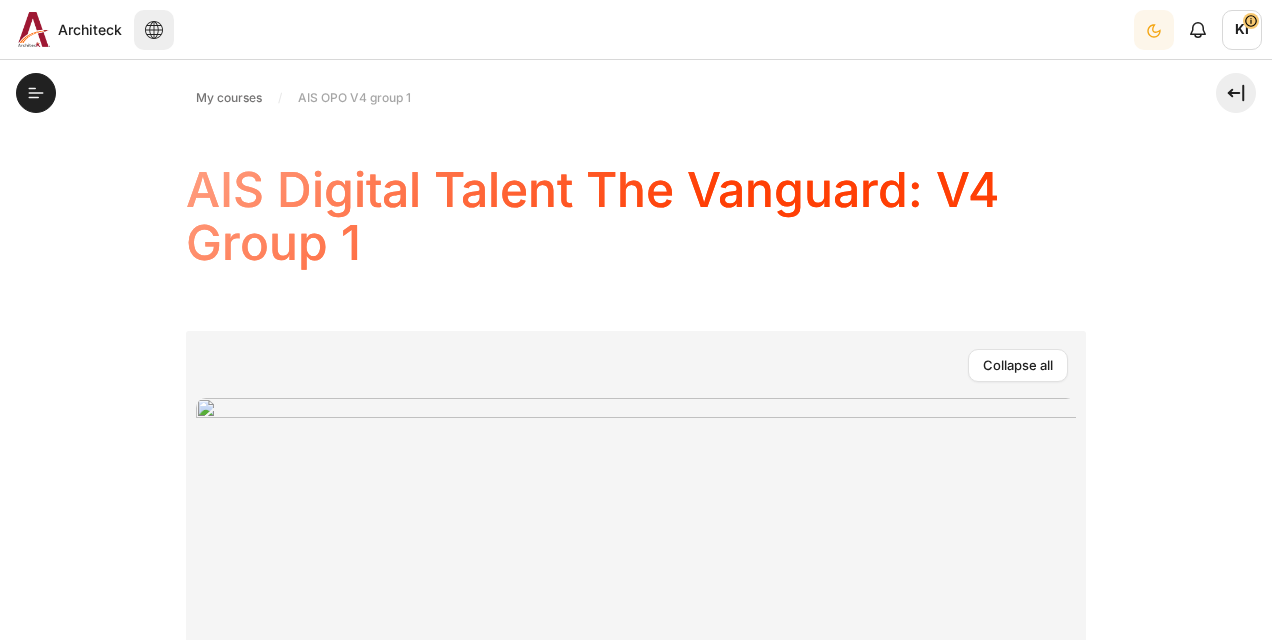 scroll, scrollTop: 0, scrollLeft: 0, axis: both 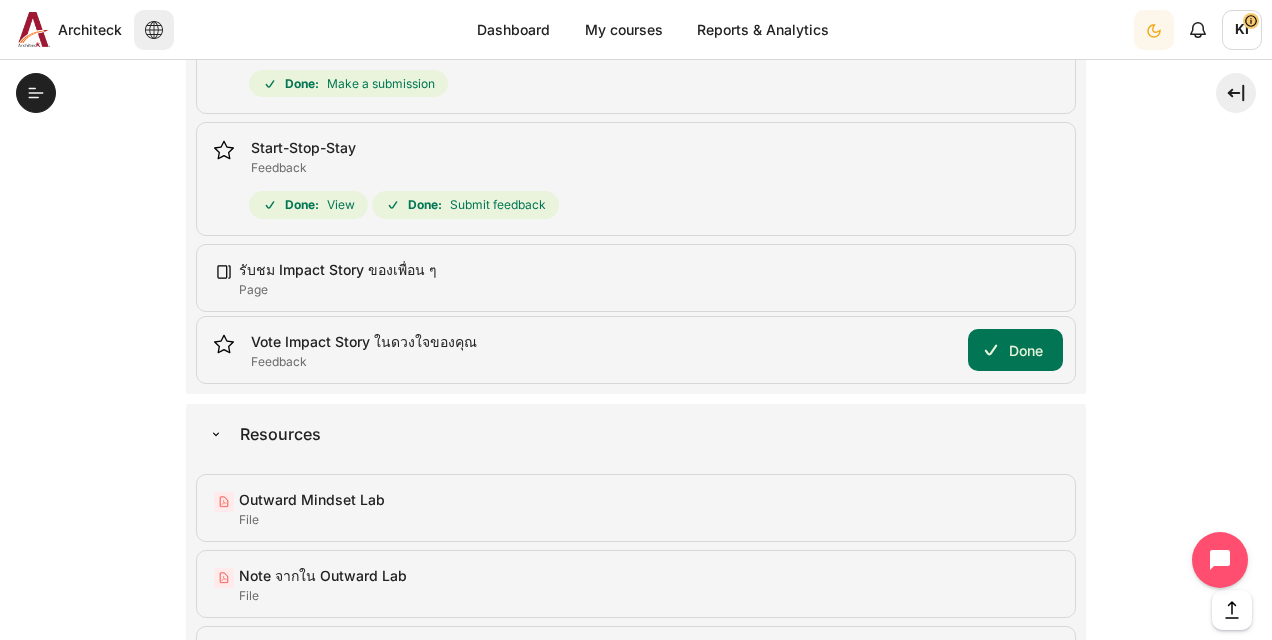 drag, startPoint x: 401, startPoint y: 332, endPoint x: 128, endPoint y: 408, distance: 283.38138 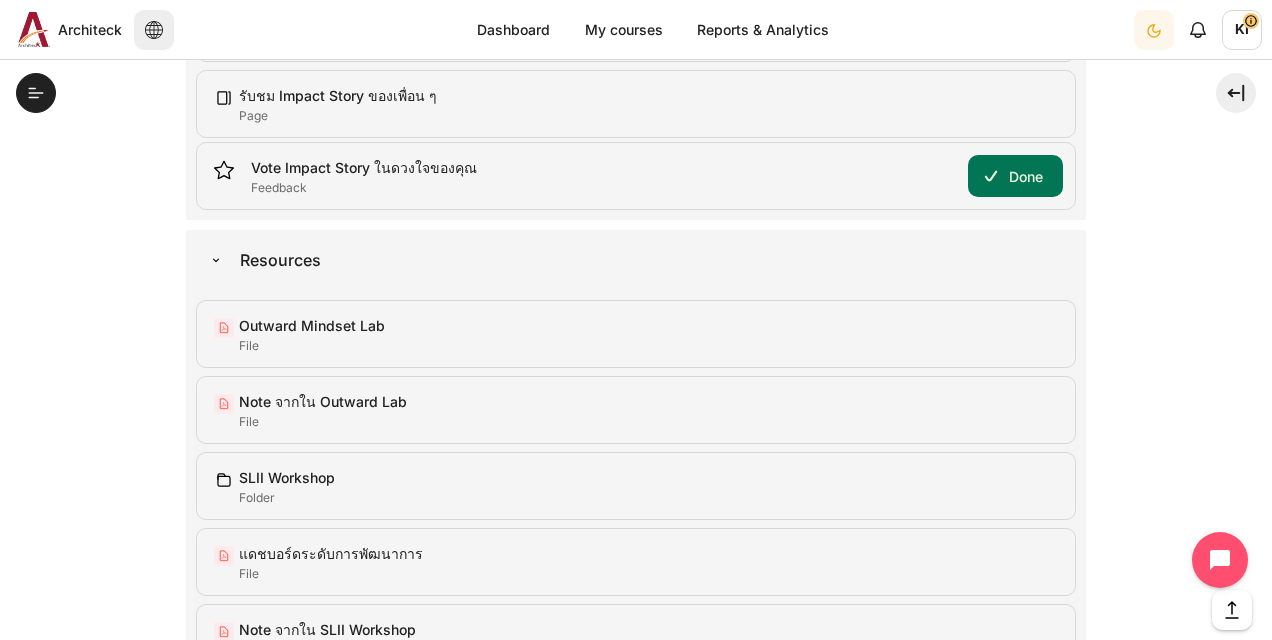 scroll, scrollTop: 3700, scrollLeft: 0, axis: vertical 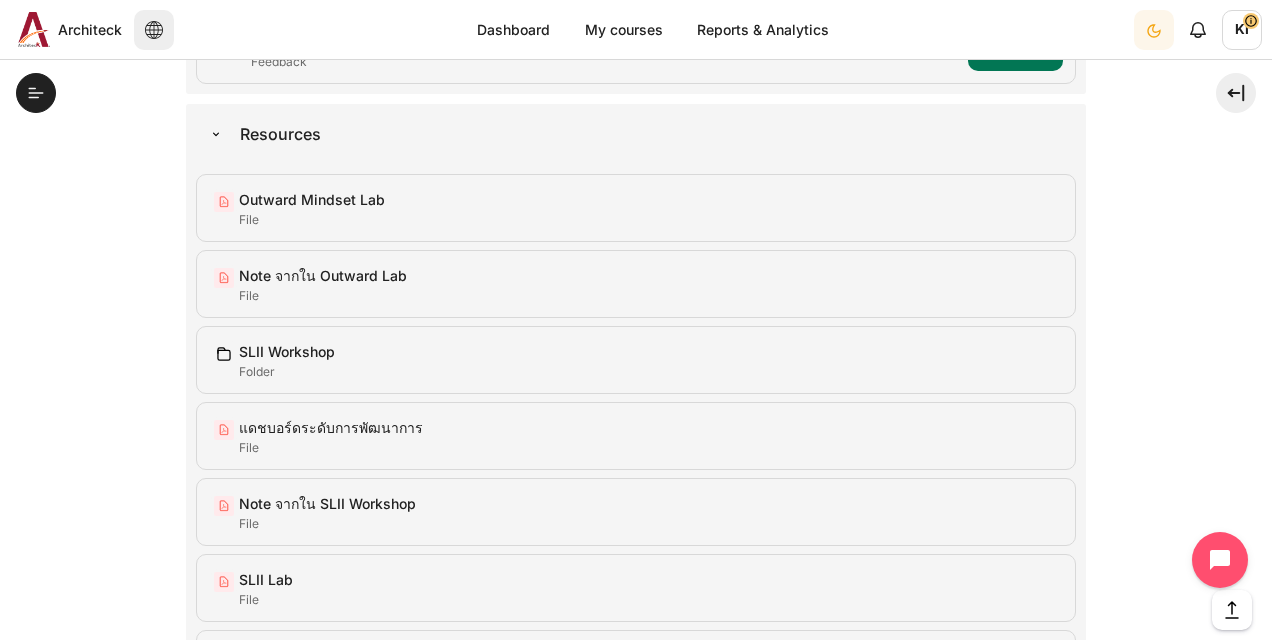 drag, startPoint x: 338, startPoint y: 263, endPoint x: 1214, endPoint y: 245, distance: 876.18494 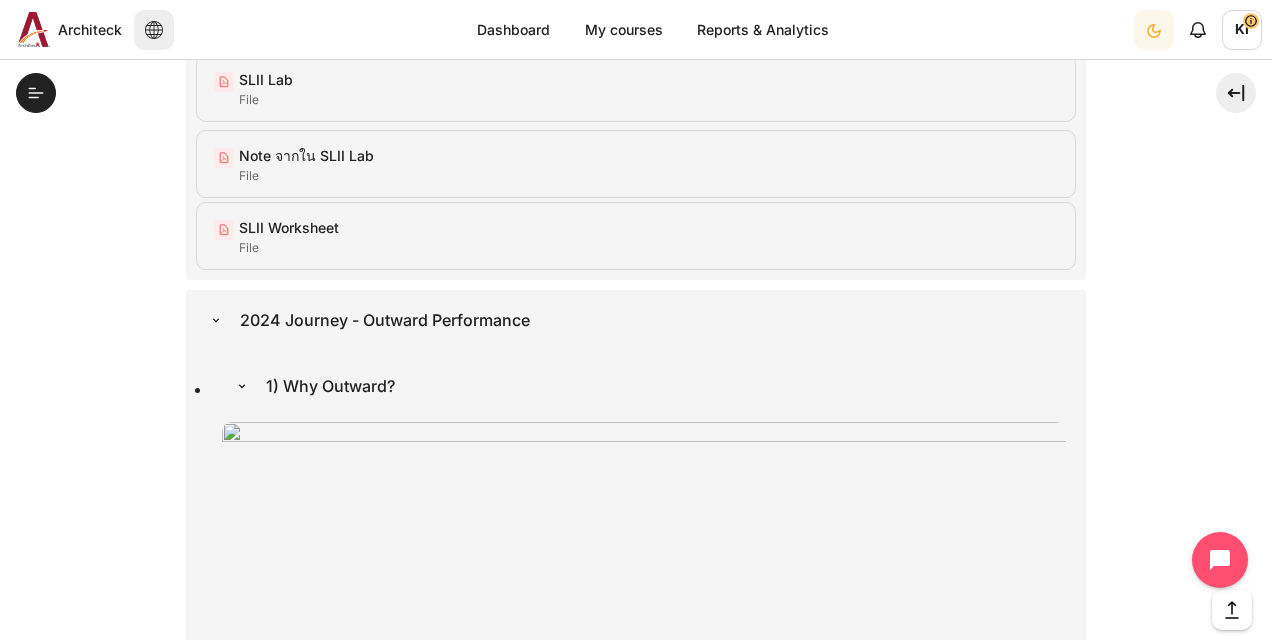 scroll, scrollTop: 4375, scrollLeft: 0, axis: vertical 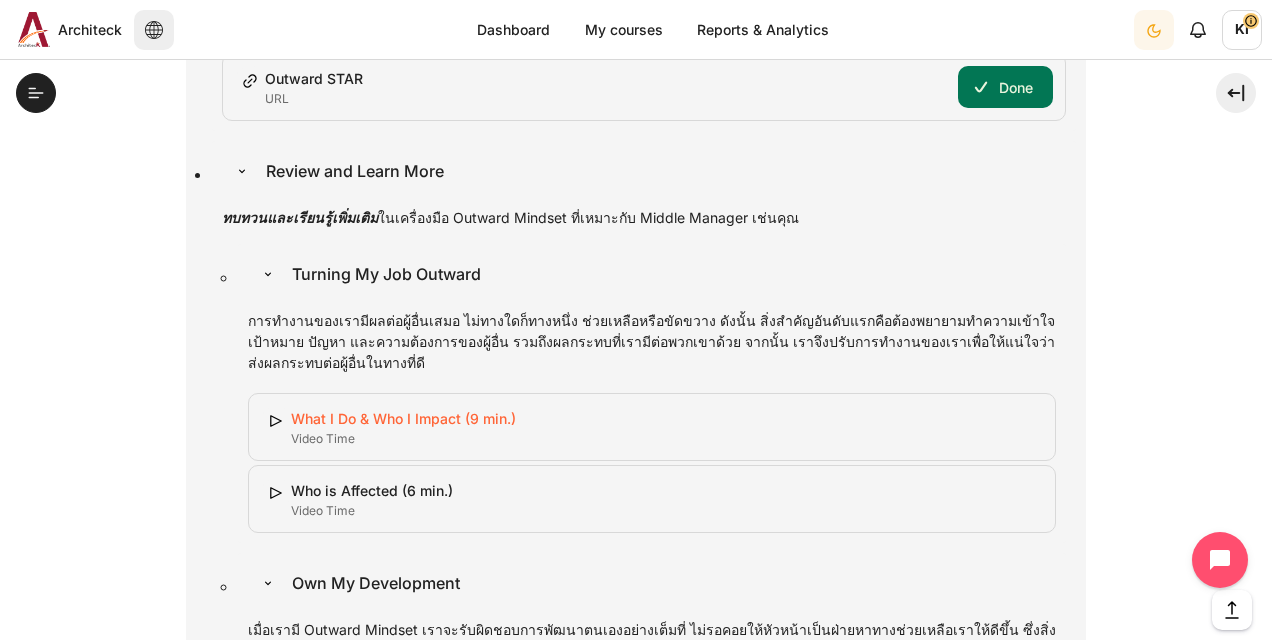 click on "What I Do & Who I Impact (9 min.)   Video Time" at bounding box center [403, 418] 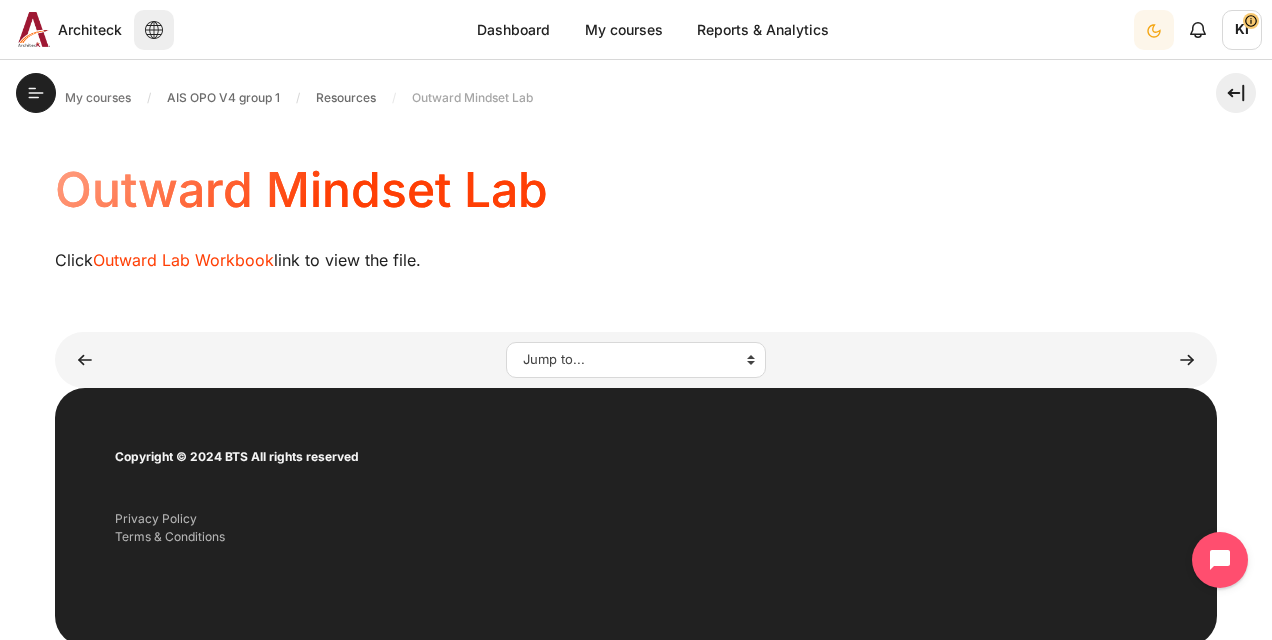 scroll, scrollTop: 0, scrollLeft: 0, axis: both 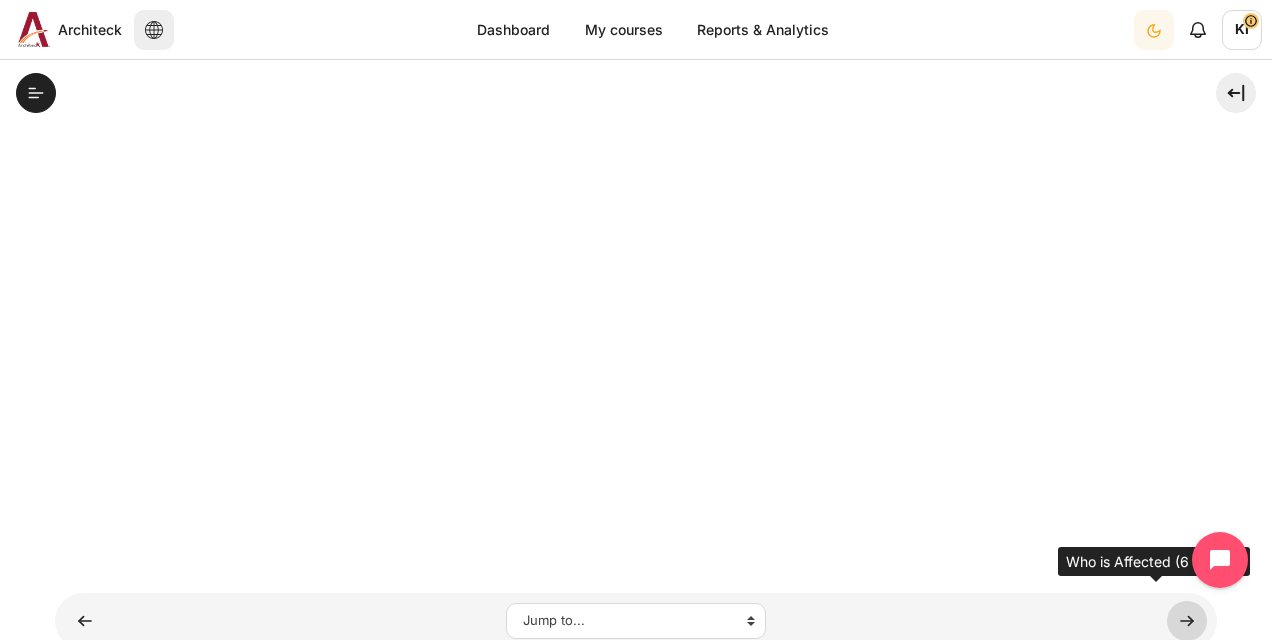 click at bounding box center [1187, 621] 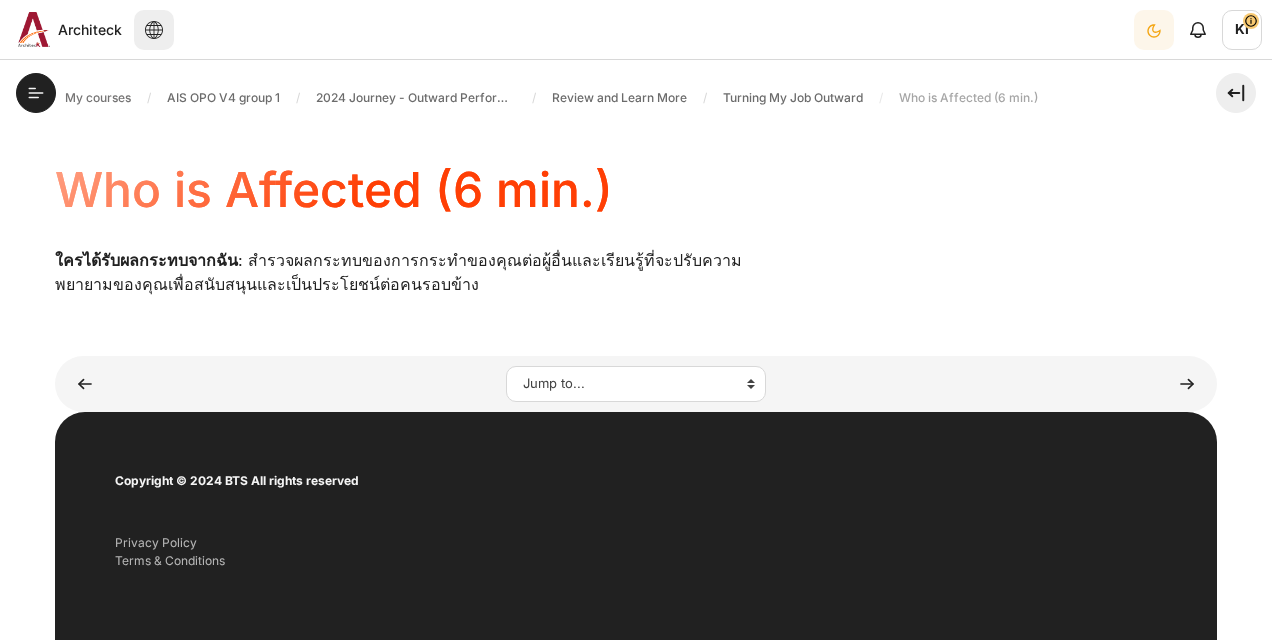 scroll, scrollTop: 0, scrollLeft: 0, axis: both 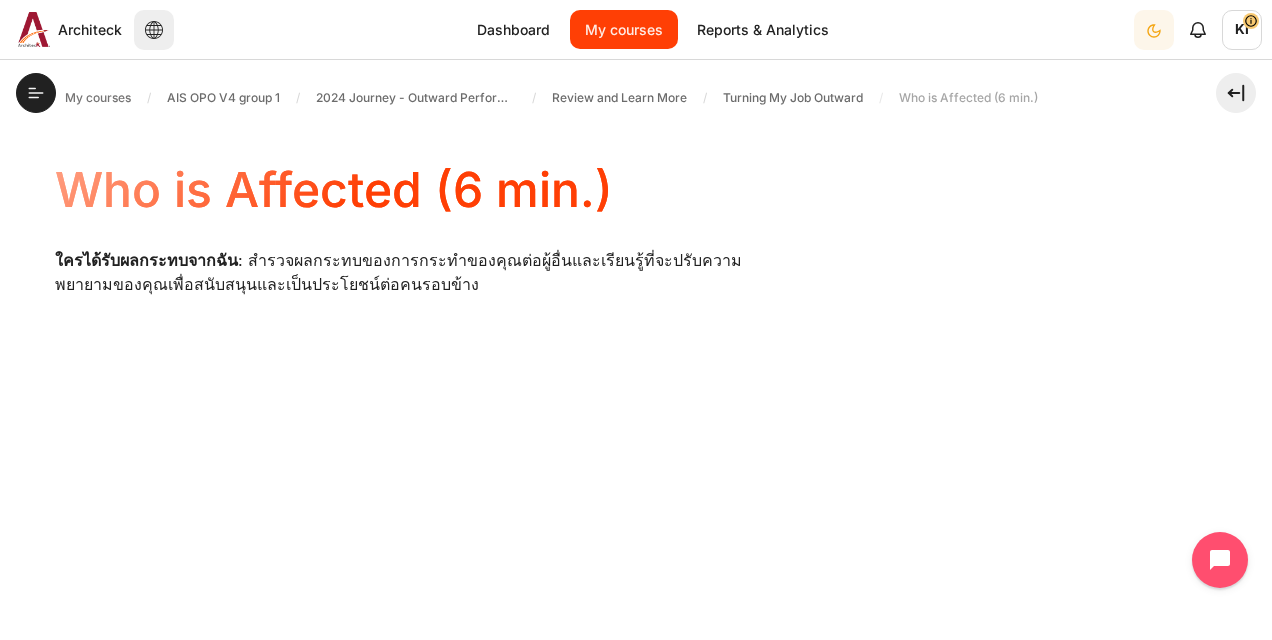 click on "My courses" at bounding box center (624, 29) 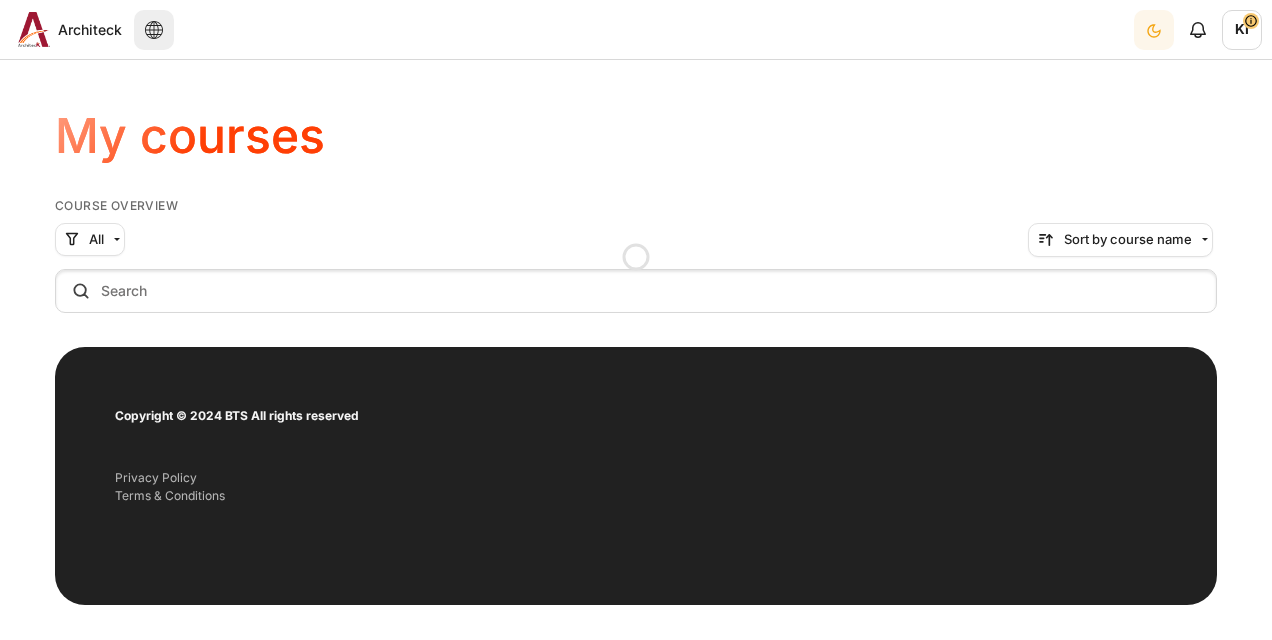 scroll, scrollTop: 0, scrollLeft: 0, axis: both 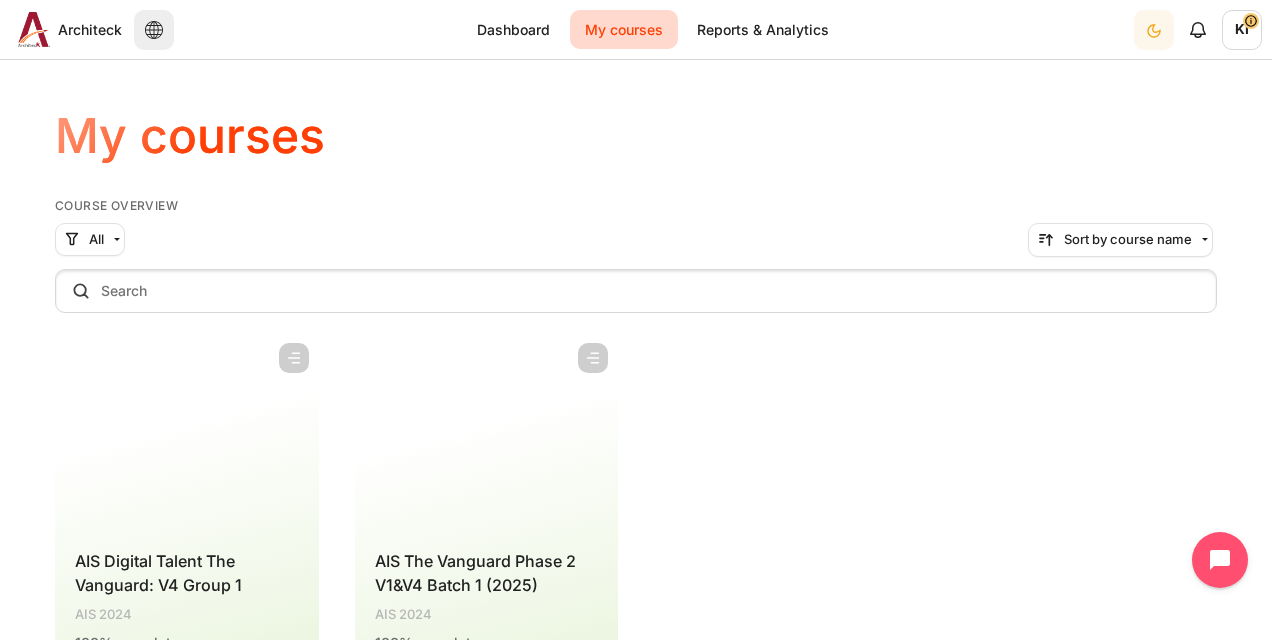 click at bounding box center (187, 433) 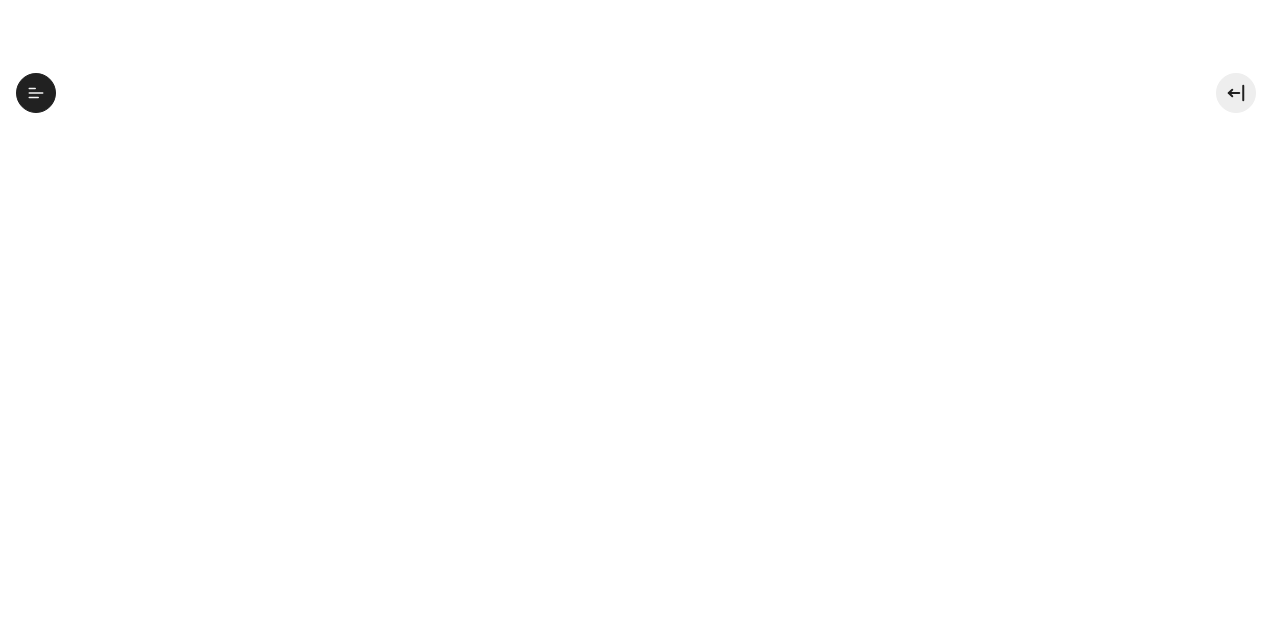 scroll, scrollTop: 0, scrollLeft: 0, axis: both 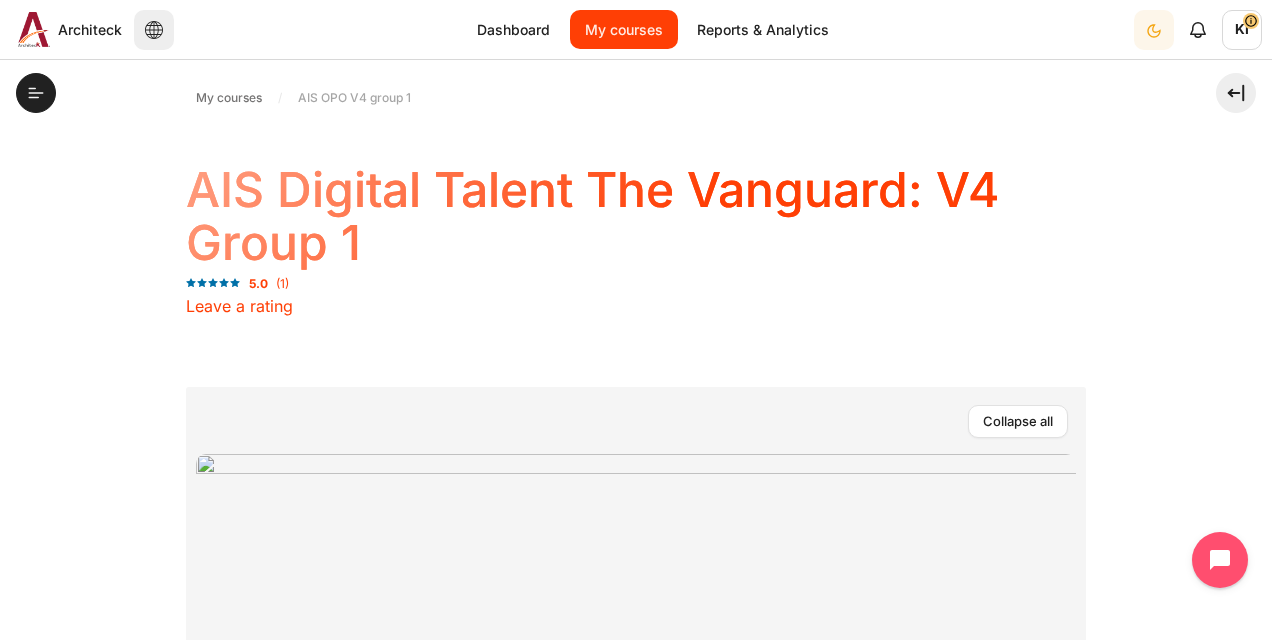 click on "My courses" at bounding box center [624, 29] 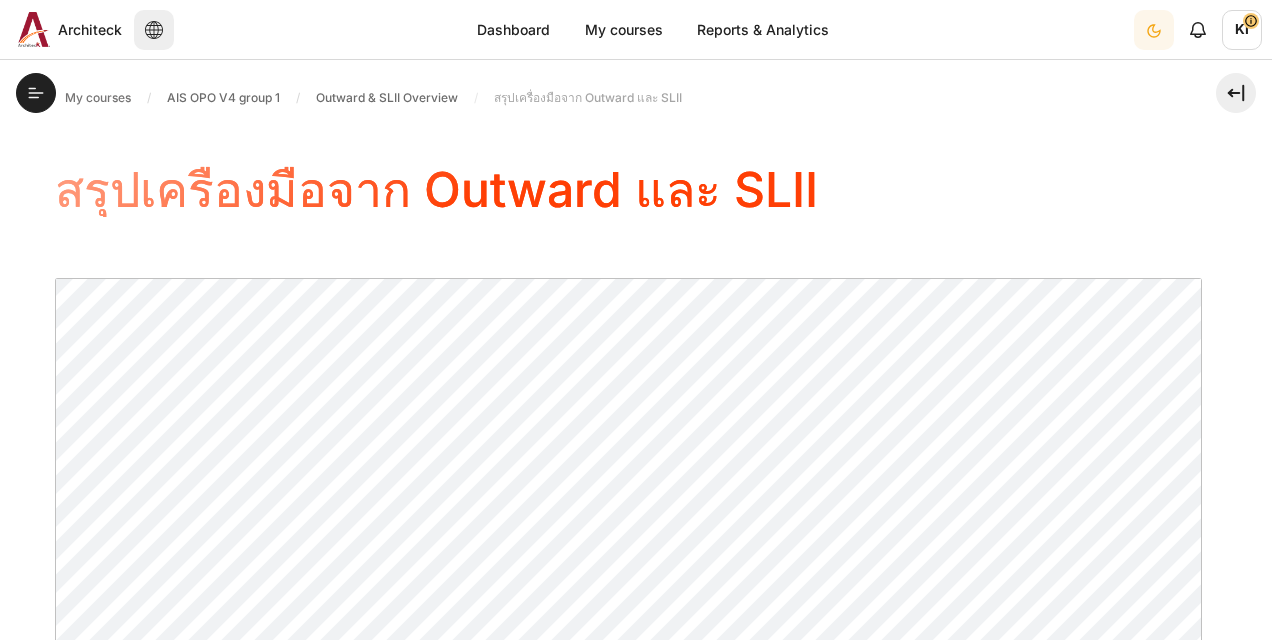 scroll, scrollTop: 0, scrollLeft: 0, axis: both 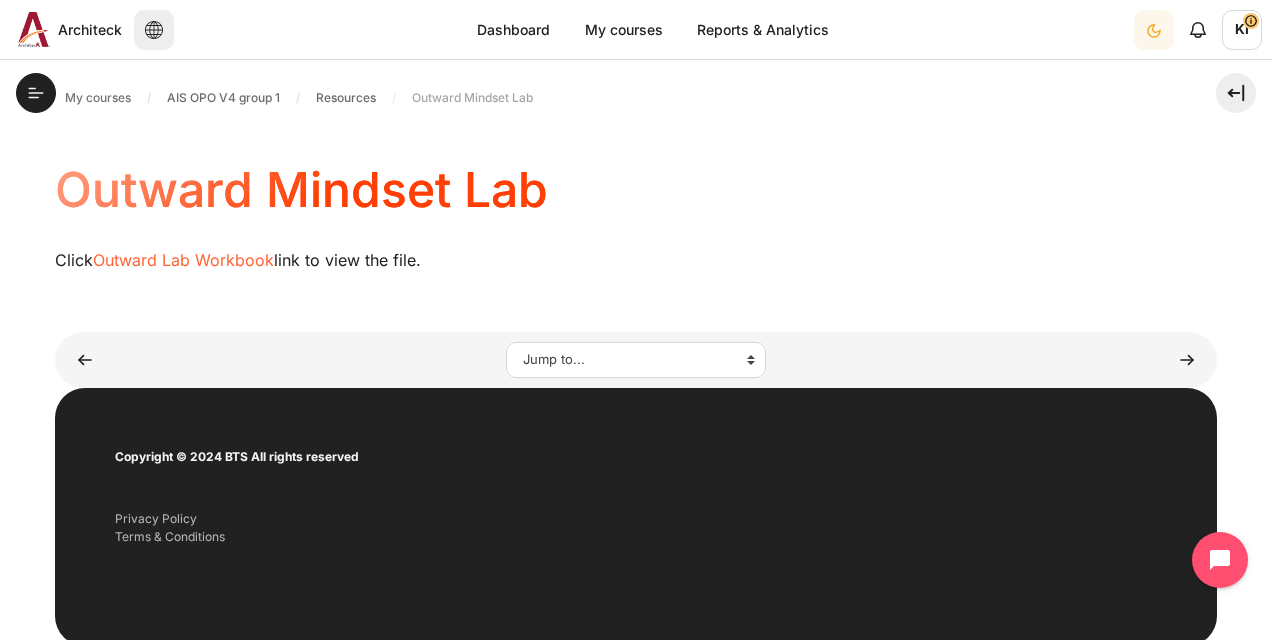 click on "Outward Lab Workbook" at bounding box center (183, 260) 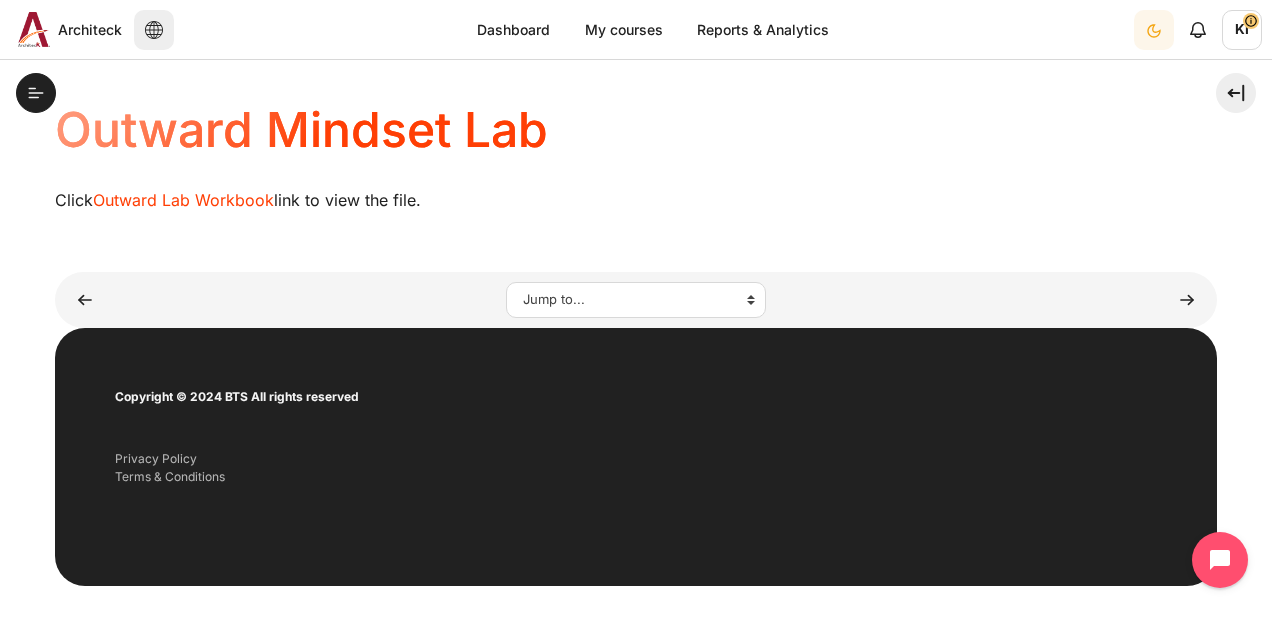 scroll, scrollTop: 106, scrollLeft: 0, axis: vertical 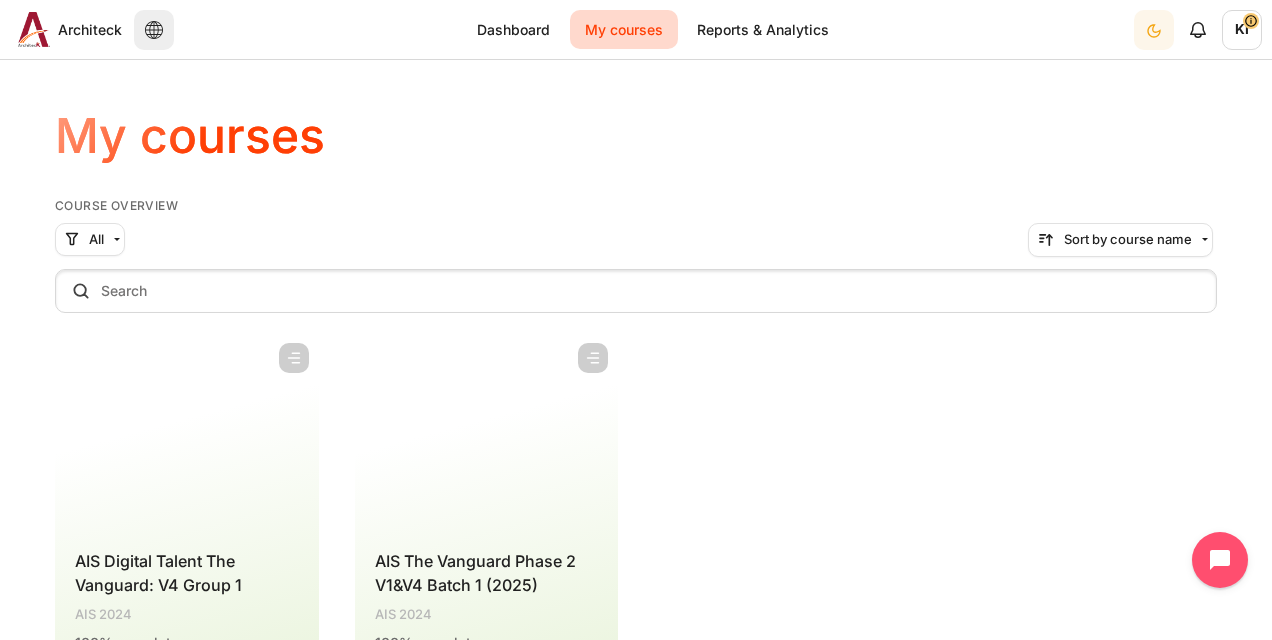 click at bounding box center (487, 433) 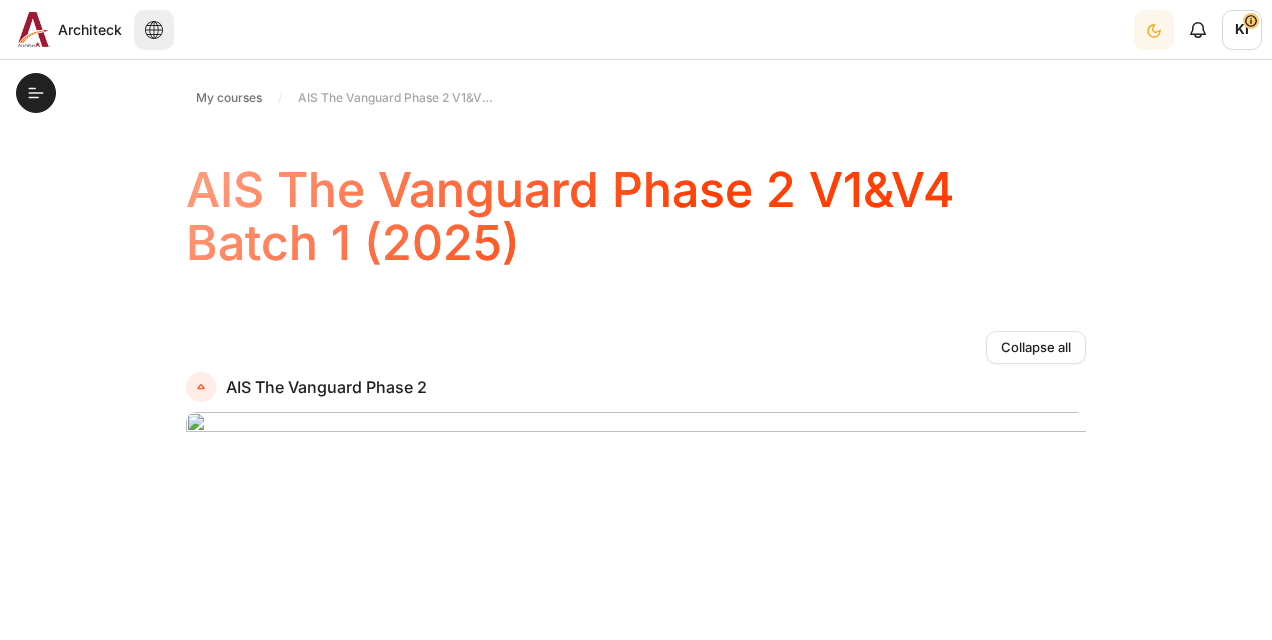 scroll, scrollTop: 0, scrollLeft: 0, axis: both 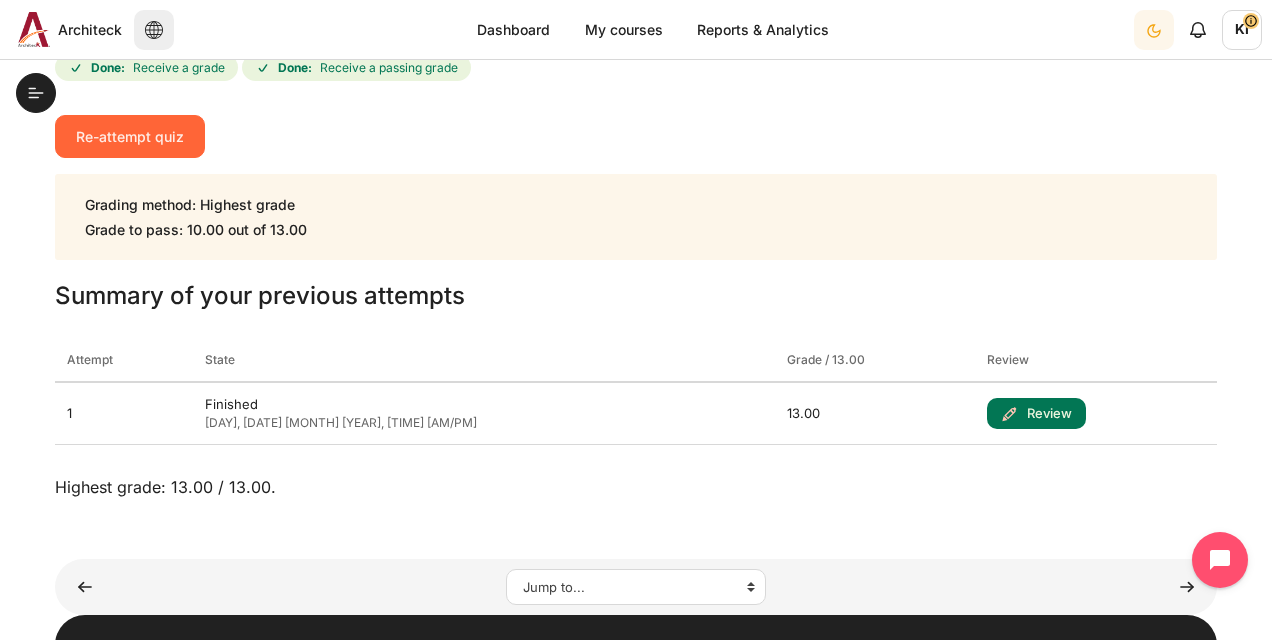 click on "Re-attempt quiz" at bounding box center [130, 136] 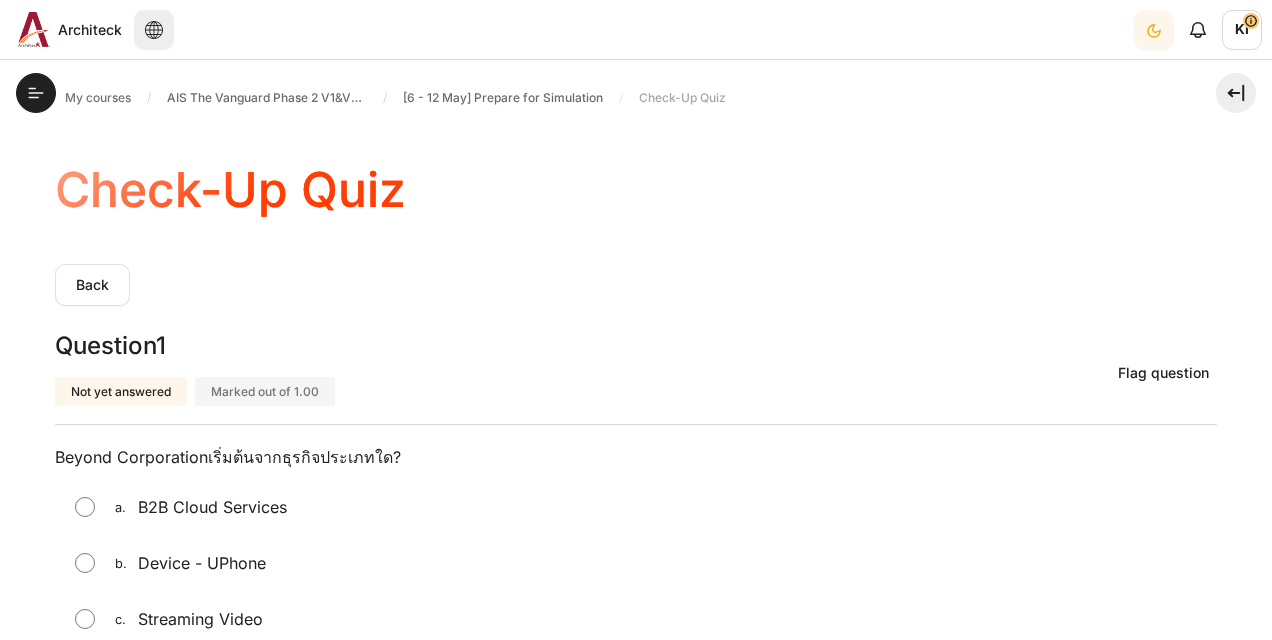 scroll, scrollTop: 0, scrollLeft: 0, axis: both 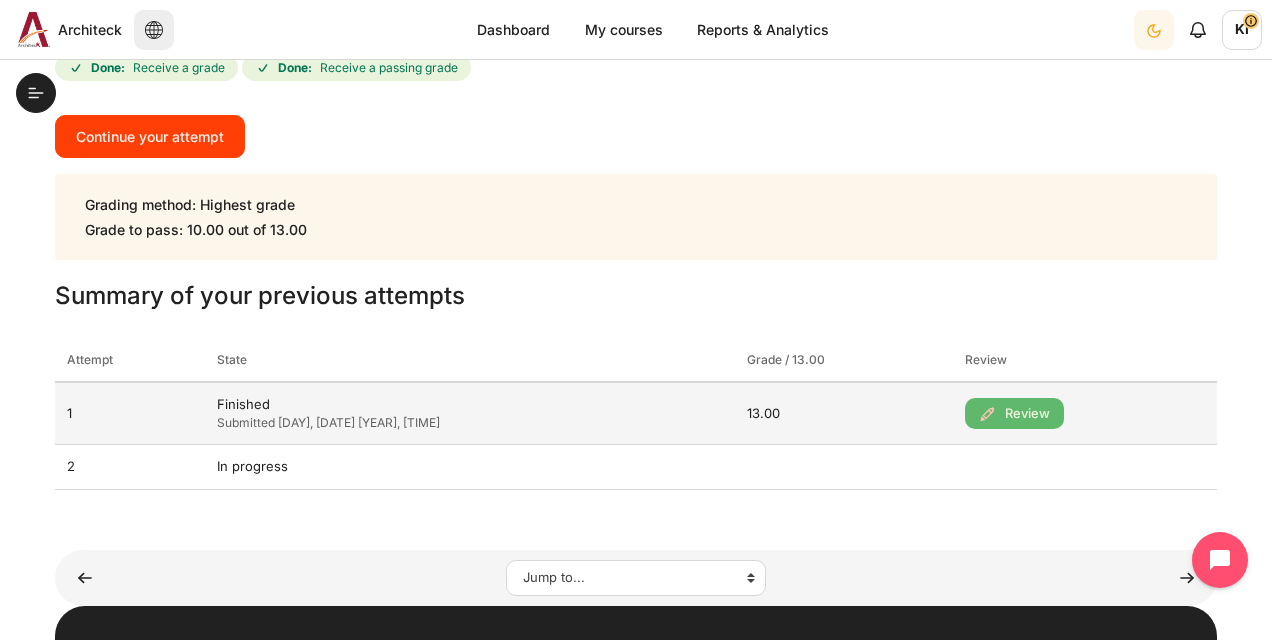 click on "Review" at bounding box center (1014, 414) 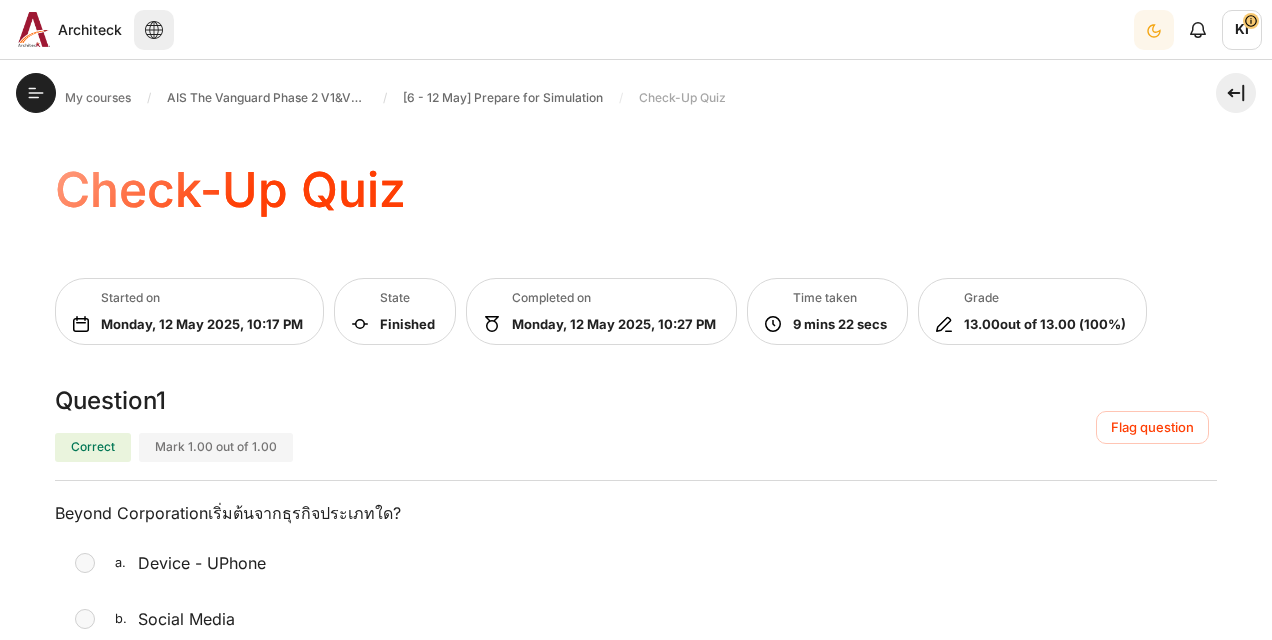 scroll, scrollTop: 0, scrollLeft: 0, axis: both 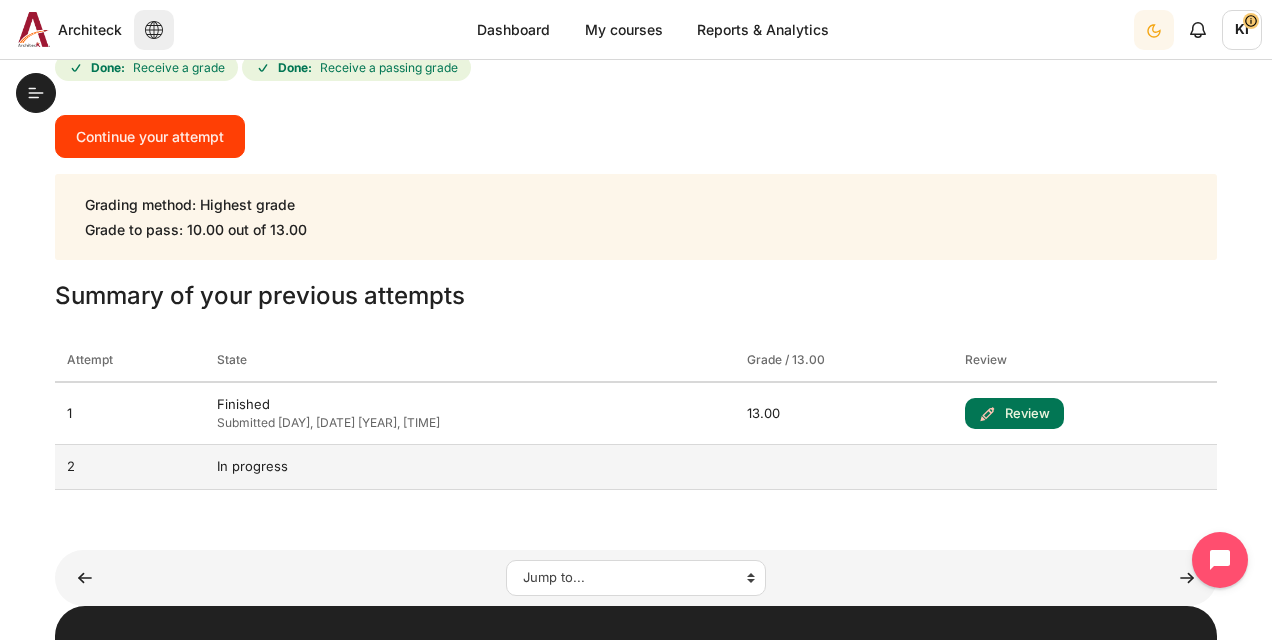 click on "In progress" at bounding box center (470, 467) 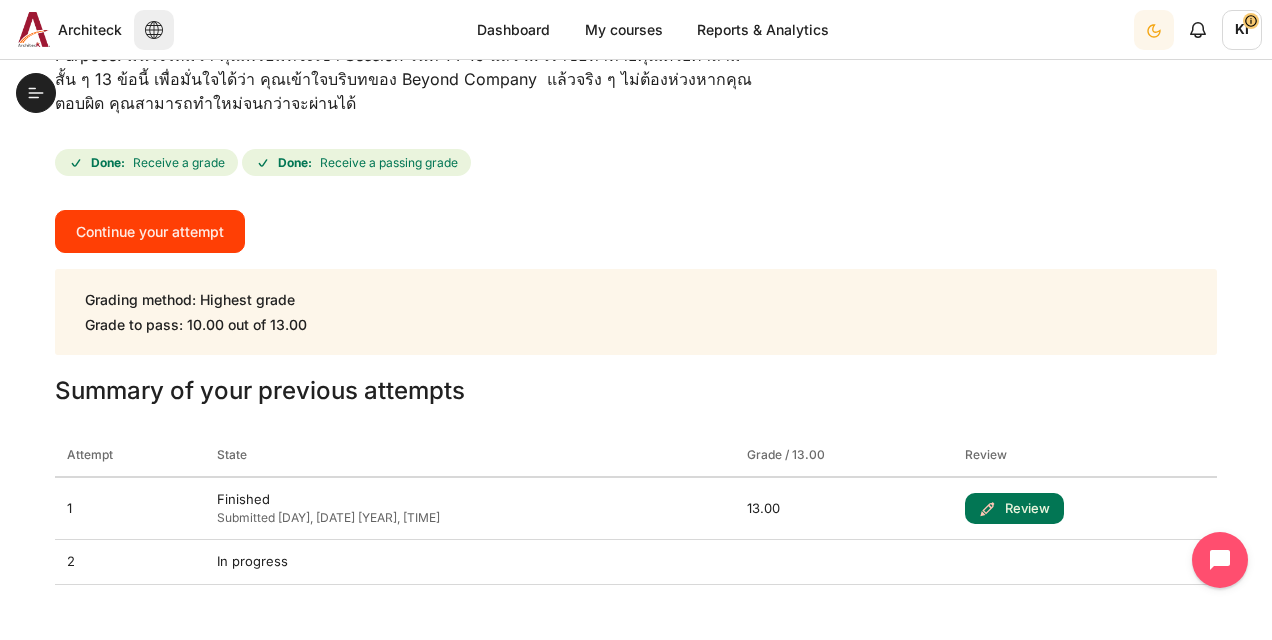 scroll, scrollTop: 100, scrollLeft: 0, axis: vertical 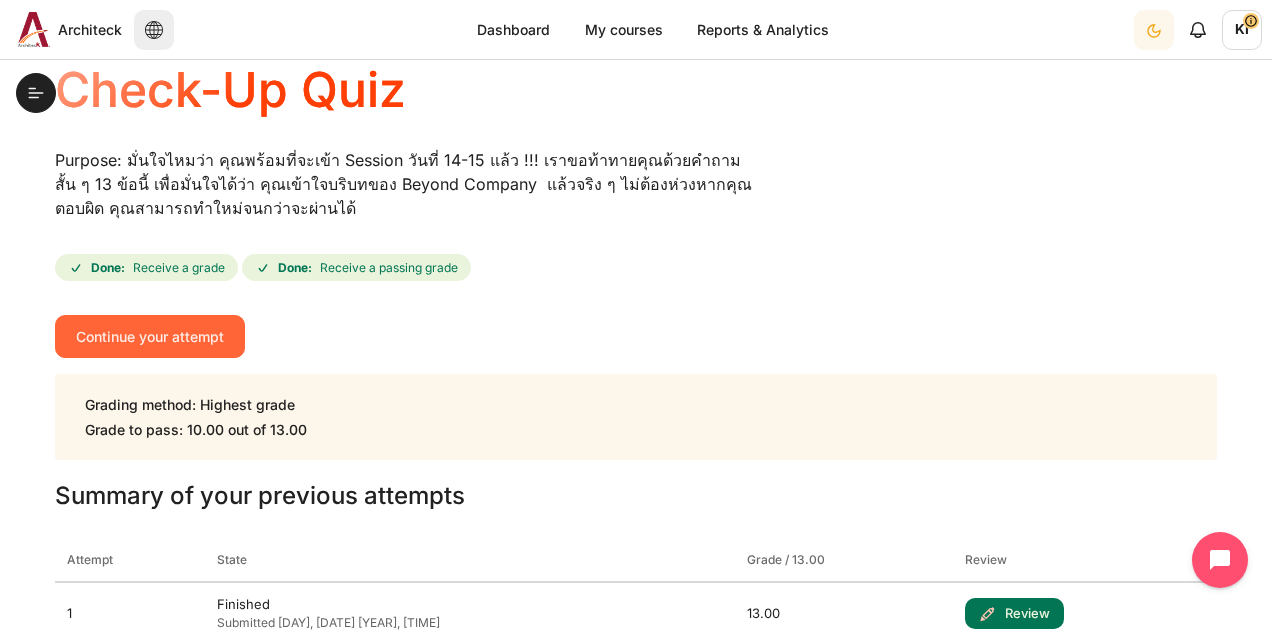 drag, startPoint x: 210, startPoint y: 333, endPoint x: 172, endPoint y: 330, distance: 38.118237 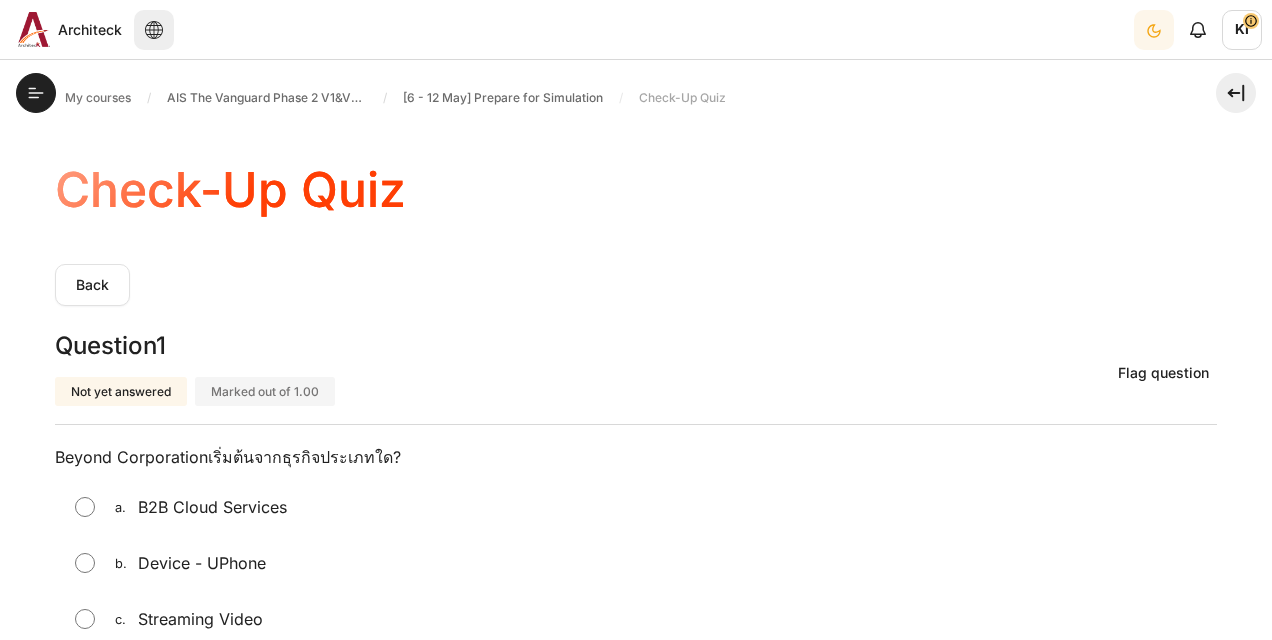 scroll, scrollTop: 0, scrollLeft: 0, axis: both 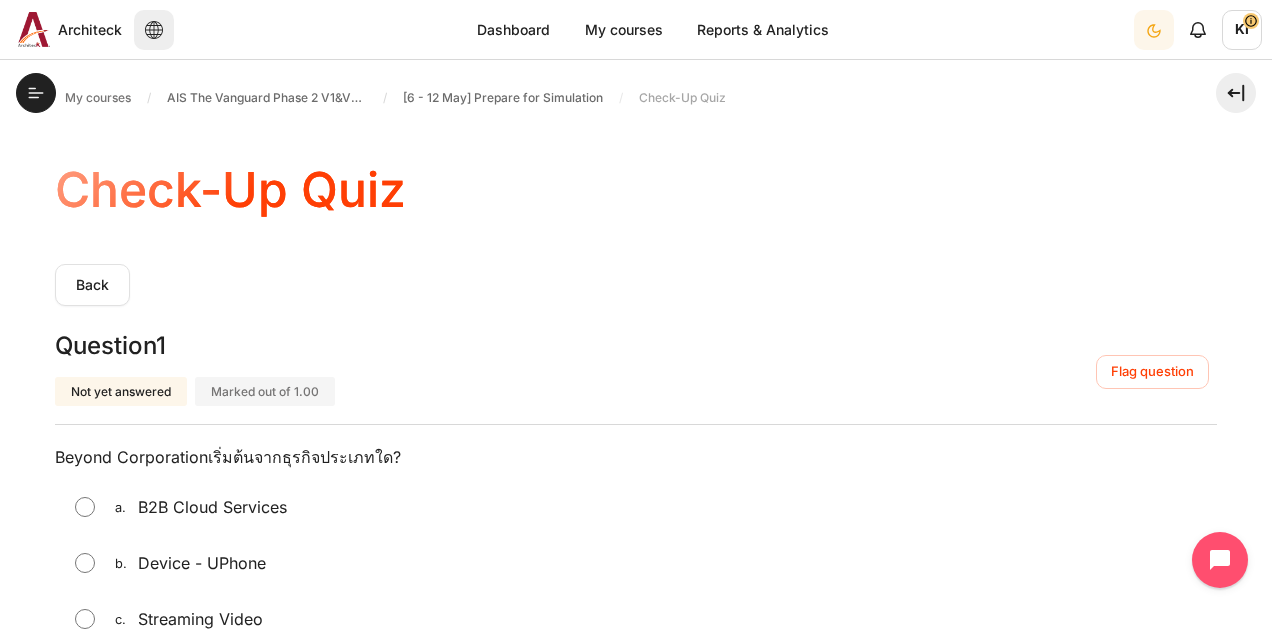 click on "Back
Question  1 Not yet answered Marked out of 1.00
Flag question Question text  Beyond Corporation  เริ่มต้นจากธุรกิจประเภทใด ? Question 1  Answer a.  B2B Cloud Services
b.  Device - UPhone
c.  Streaming Video
d.  Social Media
Clear my choice Question  2 Not yet answered Marked out of 1.00
Flag question Question text ข้อใดต่อไปนี้เป็นเทรนด์สำคัญของบริษัท  Beyond  ในยุคปัจจุบัน  ?   ( เลือกทุกข้อที่ถูก) Question 2  Answer a.  ความร่วมมือข้ามอุตสาหกรรมและพันธมิตรใหม่ ๆ
b.  การดึงดูดและรักษาคนเก่ง สร้างวัฒนธรรมที่เหมาะกับคนรุ่นใหม่
c." at bounding box center (636, 3790) 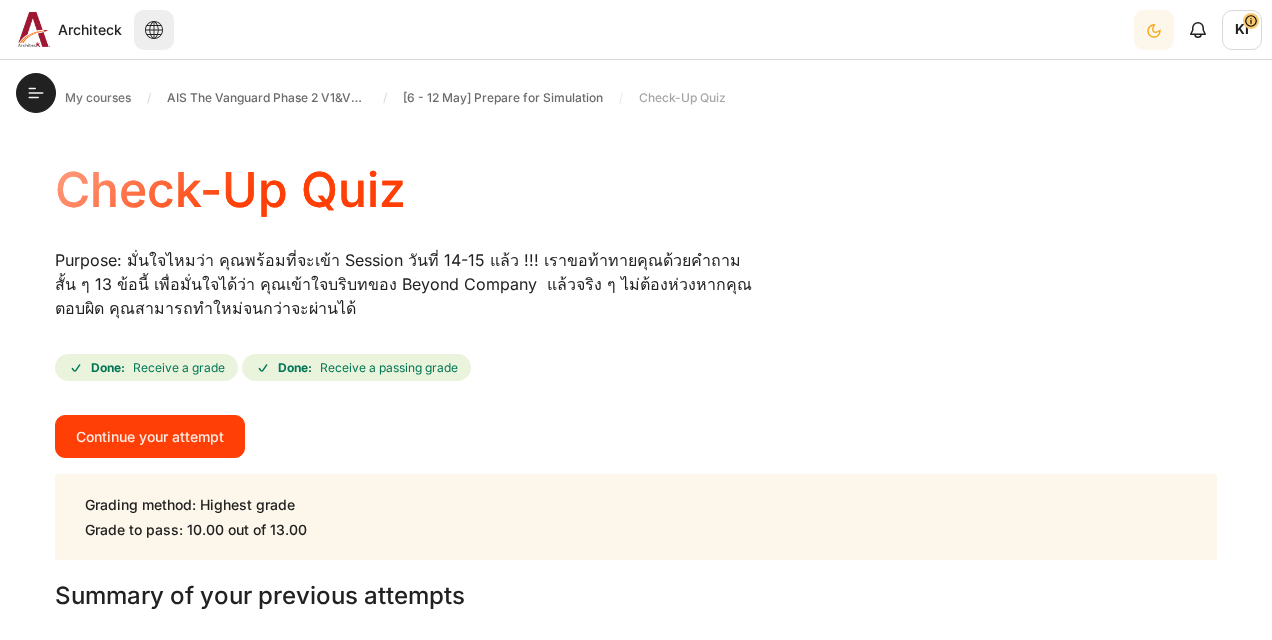 scroll, scrollTop: 0, scrollLeft: 0, axis: both 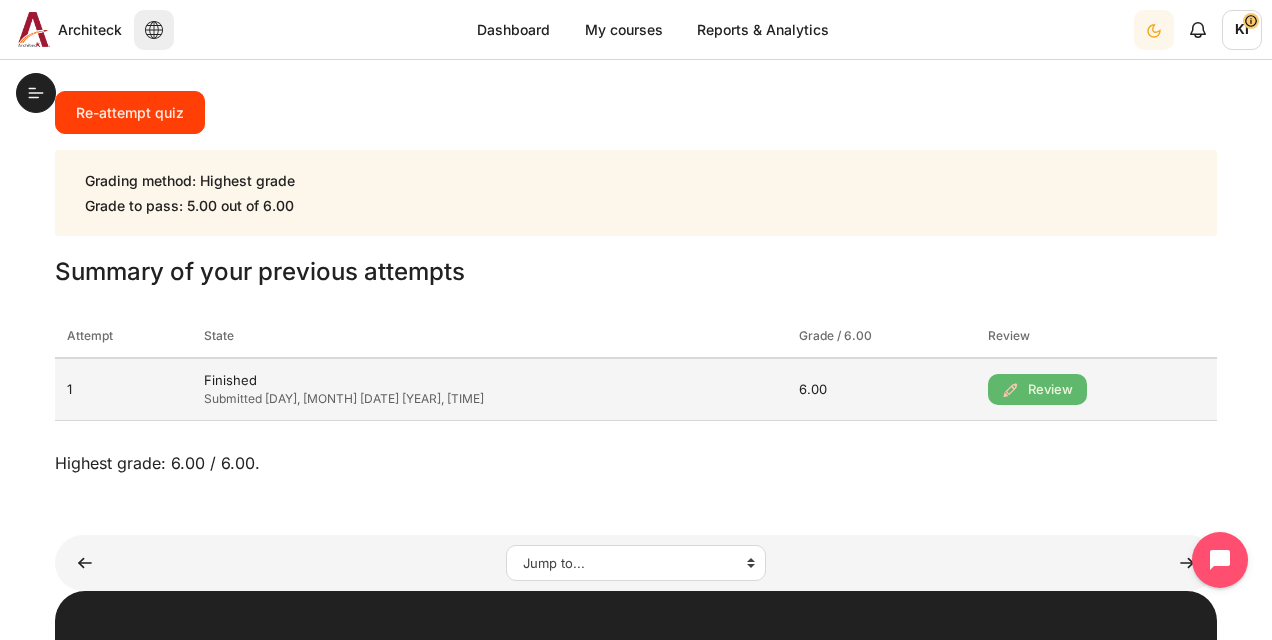 click on "Review" at bounding box center [1037, 390] 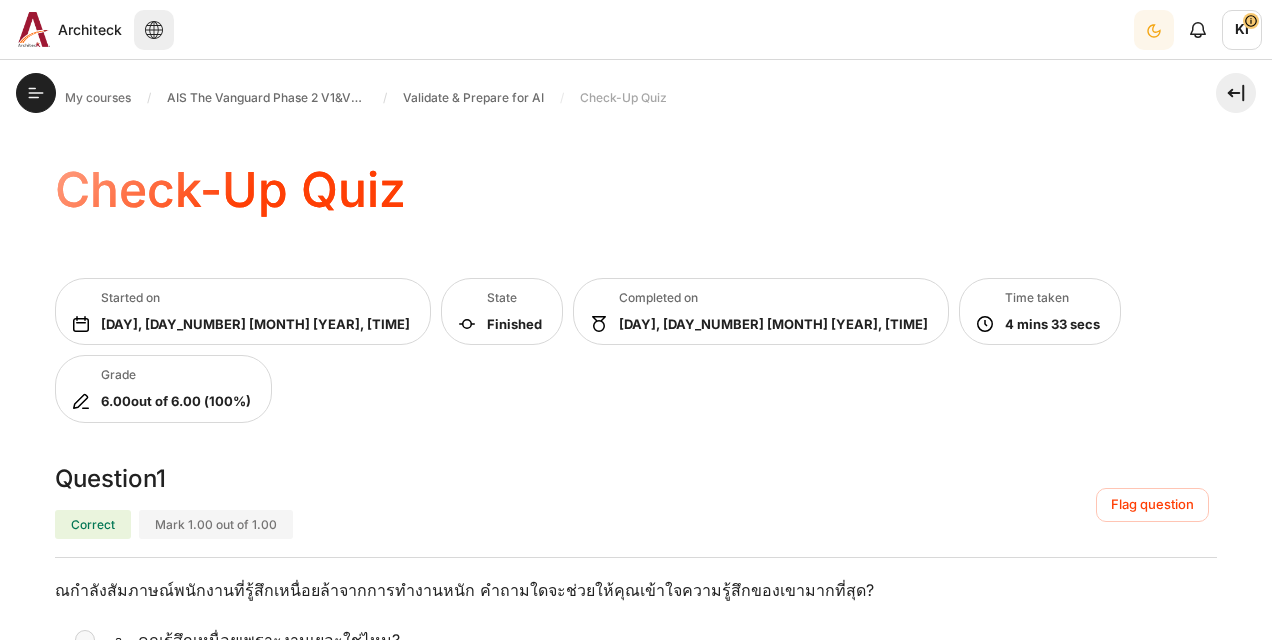 scroll, scrollTop: 0, scrollLeft: 0, axis: both 